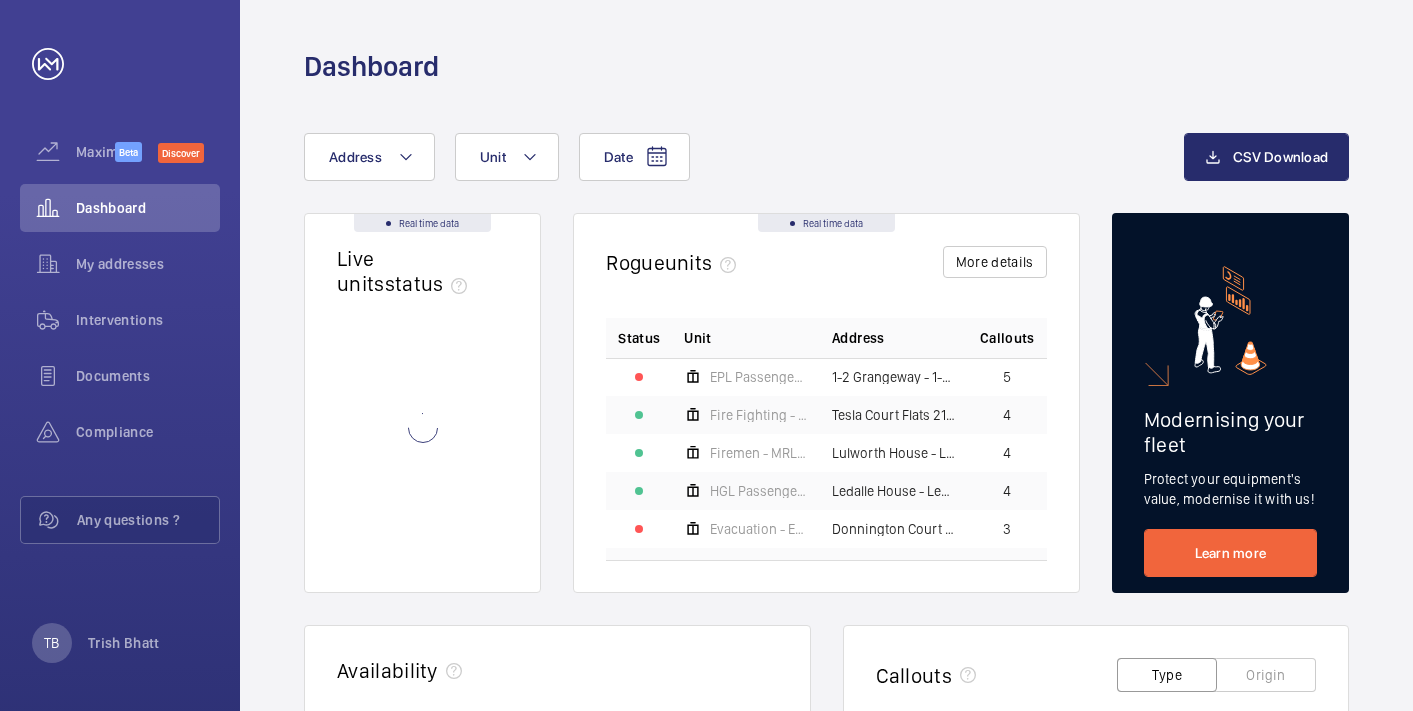 scroll, scrollTop: 0, scrollLeft: 0, axis: both 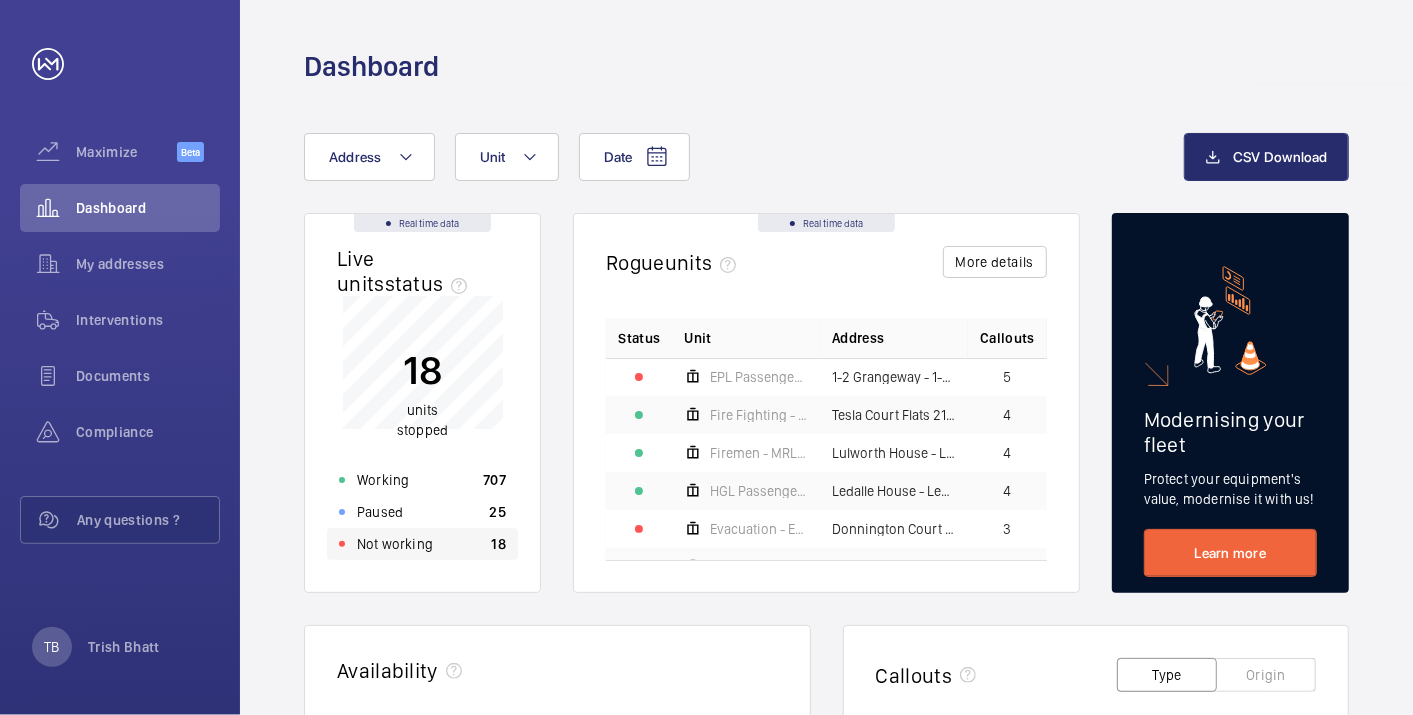 click on "Not working" 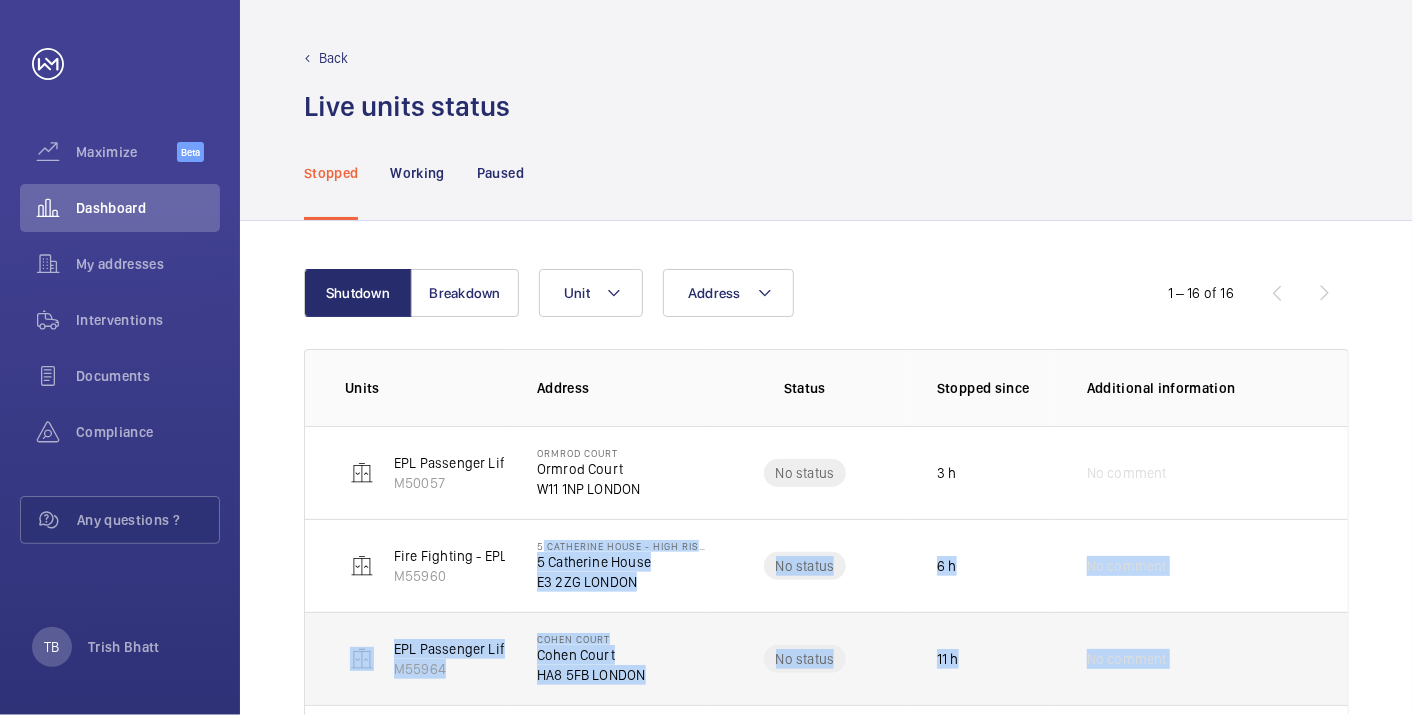 scroll, scrollTop: 600, scrollLeft: 0, axis: vertical 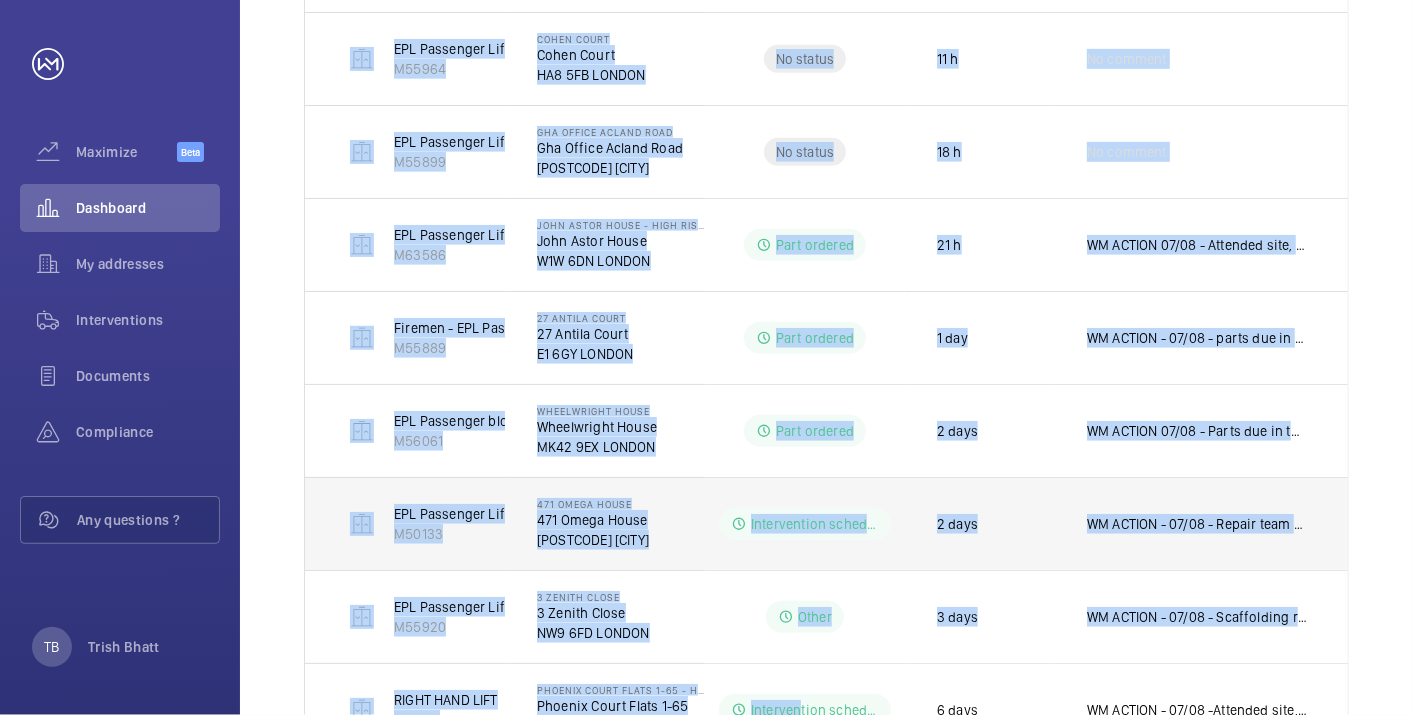 drag, startPoint x: 800, startPoint y: 683, endPoint x: 672, endPoint y: 531, distance: 198.71588 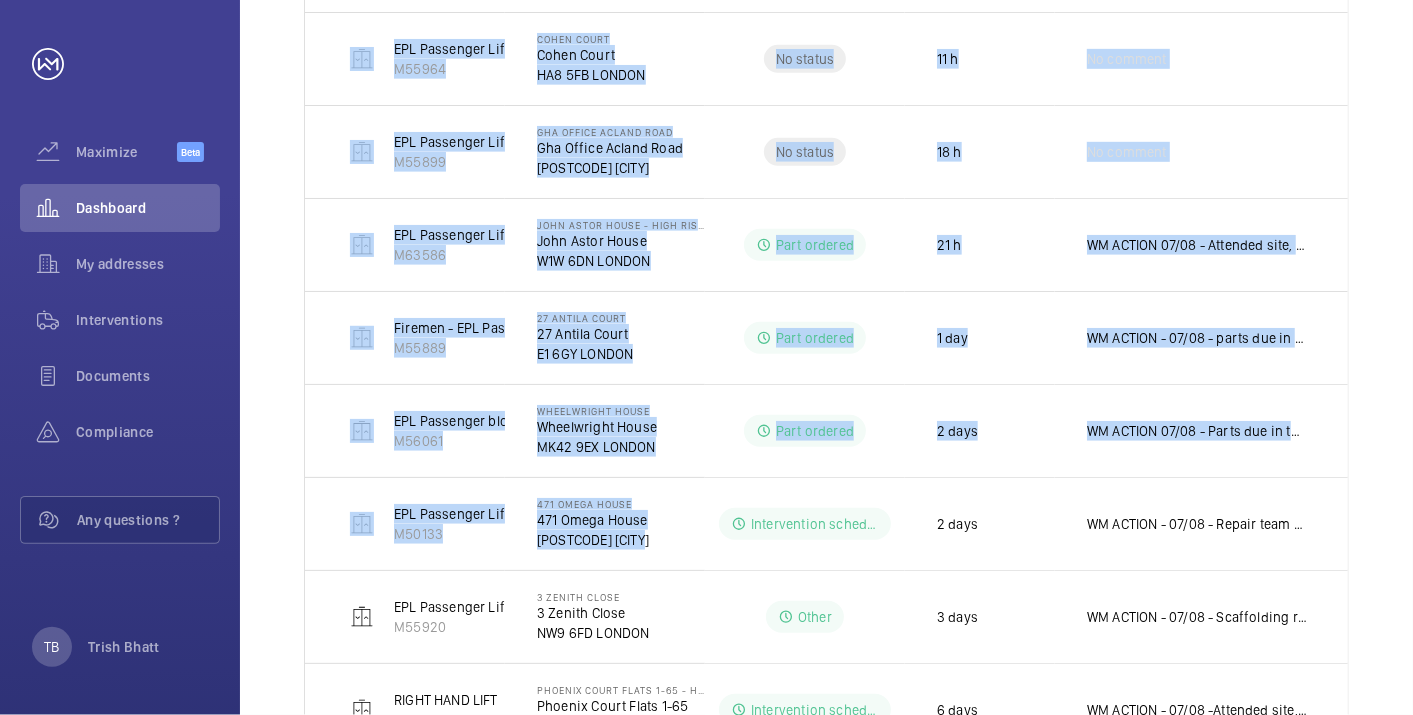 click on "Shutdown Breakdown Address Unit  1 – 16 of 16  Units Address Status Stopped since Additional information  EPL Passenger Lift   M50057   Ormrod Court   Ormrod Court   [POSTCODE] [CITY]  No status  3 h  No comment  Fire Fighting - EPL Passenger Lift   M55960   5 Catherine House - High Risk Building   5 Catherine House   [POSTCODE] [CITY]  No status  6 h  No comment  EPL Passenger Lift No 2   M55964   Cohen Court   Cohen Court   [POSTCODE] [CITY]  No status  11 h  No comment  EPL Passenger Lift   M55899   Gha Office Acland Road   Gha Office Acland Road   [POSTCODE] [CITY]  No status  18 h  No comment  EPL Passenger Lift No 1   M63586   John Astor House - High Risk Building   John Astor House   [POSTCODE] [CITY]  Part ordered  21 h   WM ACTION 07/08 - Attended site, Otis tape head shoes required, chasing eta   Firemen - EPL Passenger Lift   M55889   27 Antila Court   27 Antila Court   [POSTCODE] [CITY]  Part ordered 1 day  EPL Passenger block 25/33   M56061   Wheelwright House   Wheelwright House   [POSTCODE] [CITY]  Part ordered" 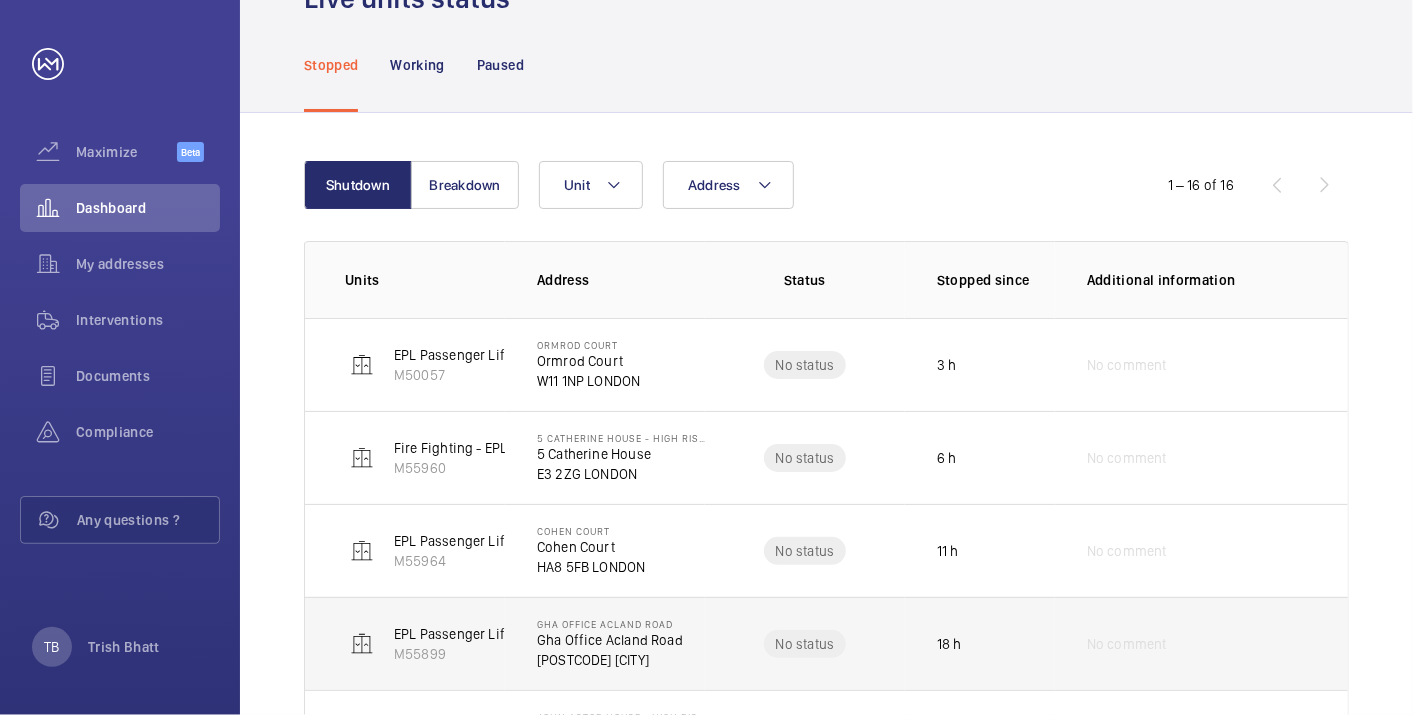 scroll, scrollTop: 106, scrollLeft: 0, axis: vertical 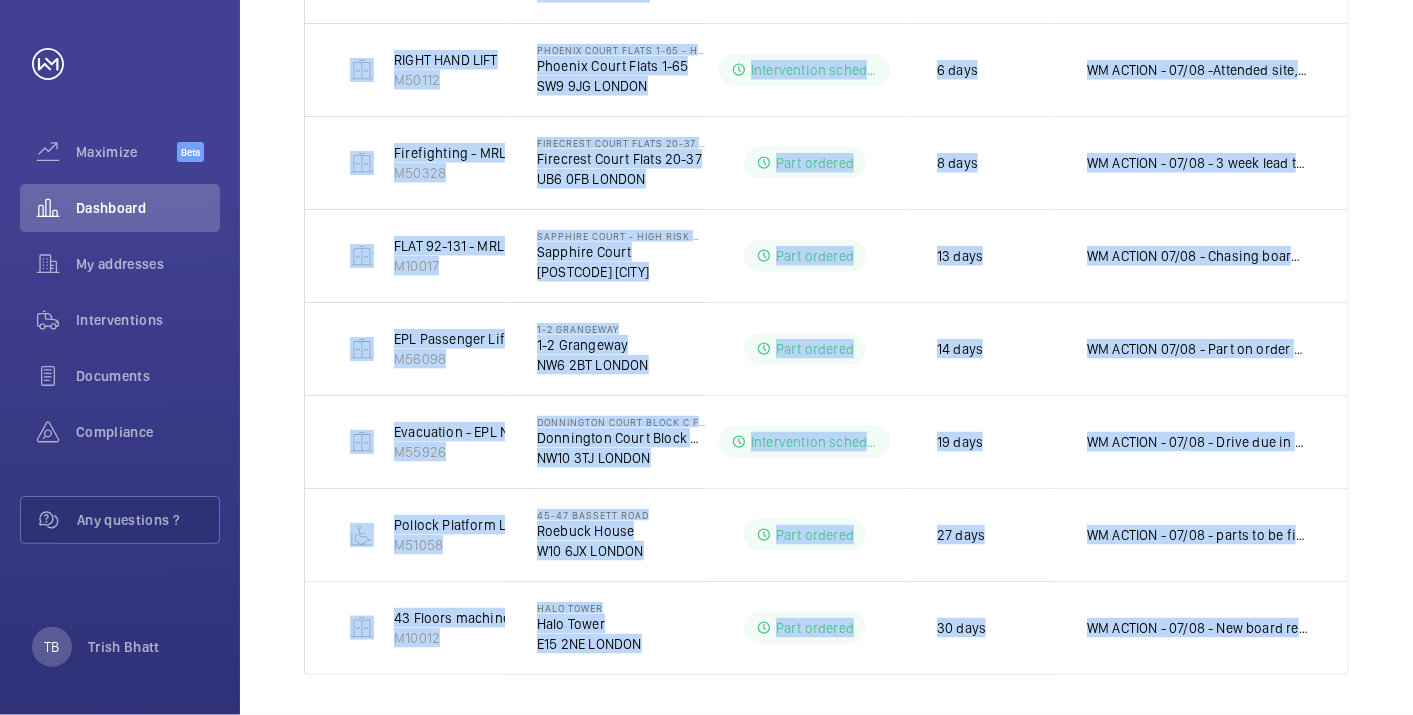 drag, startPoint x: 332, startPoint y: 339, endPoint x: 1390, endPoint y: 692, distance: 1115.3353 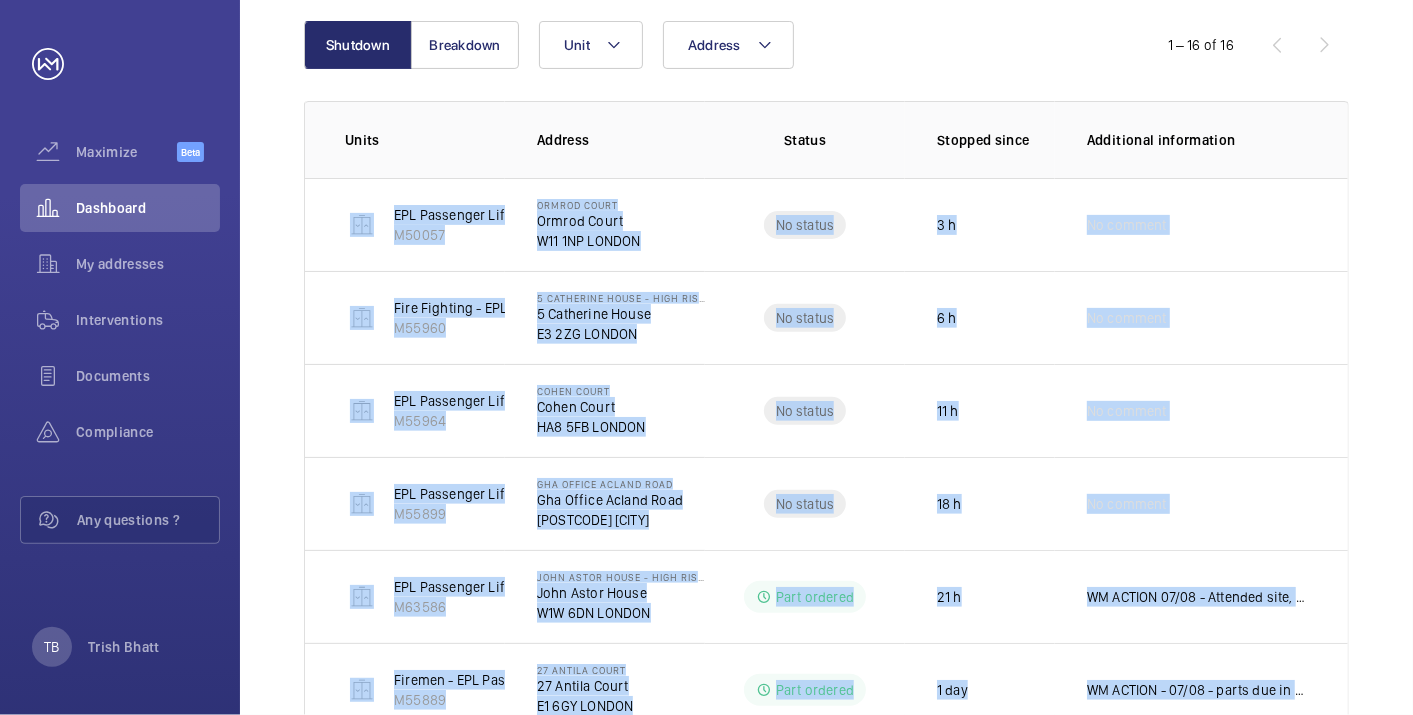 scroll, scrollTop: 0, scrollLeft: 0, axis: both 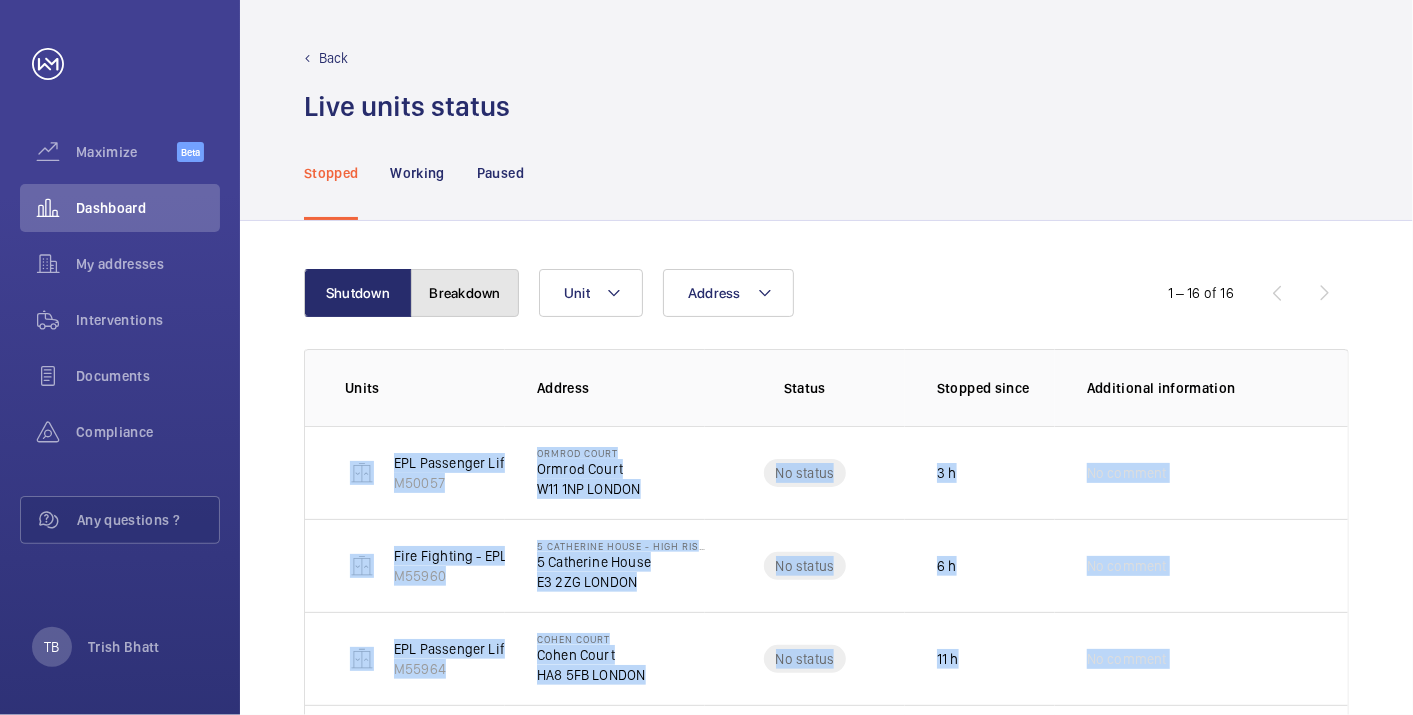 click on "Breakdown" 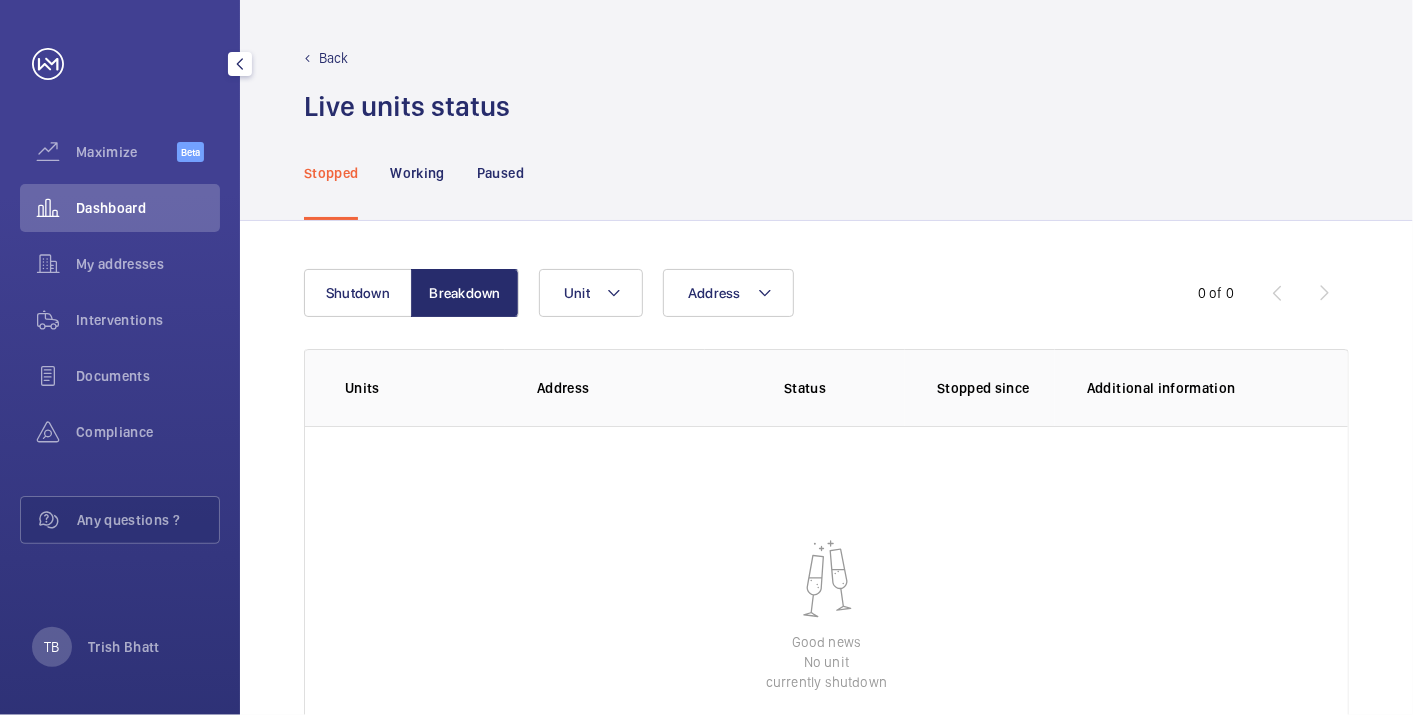 click on "Dashboard" 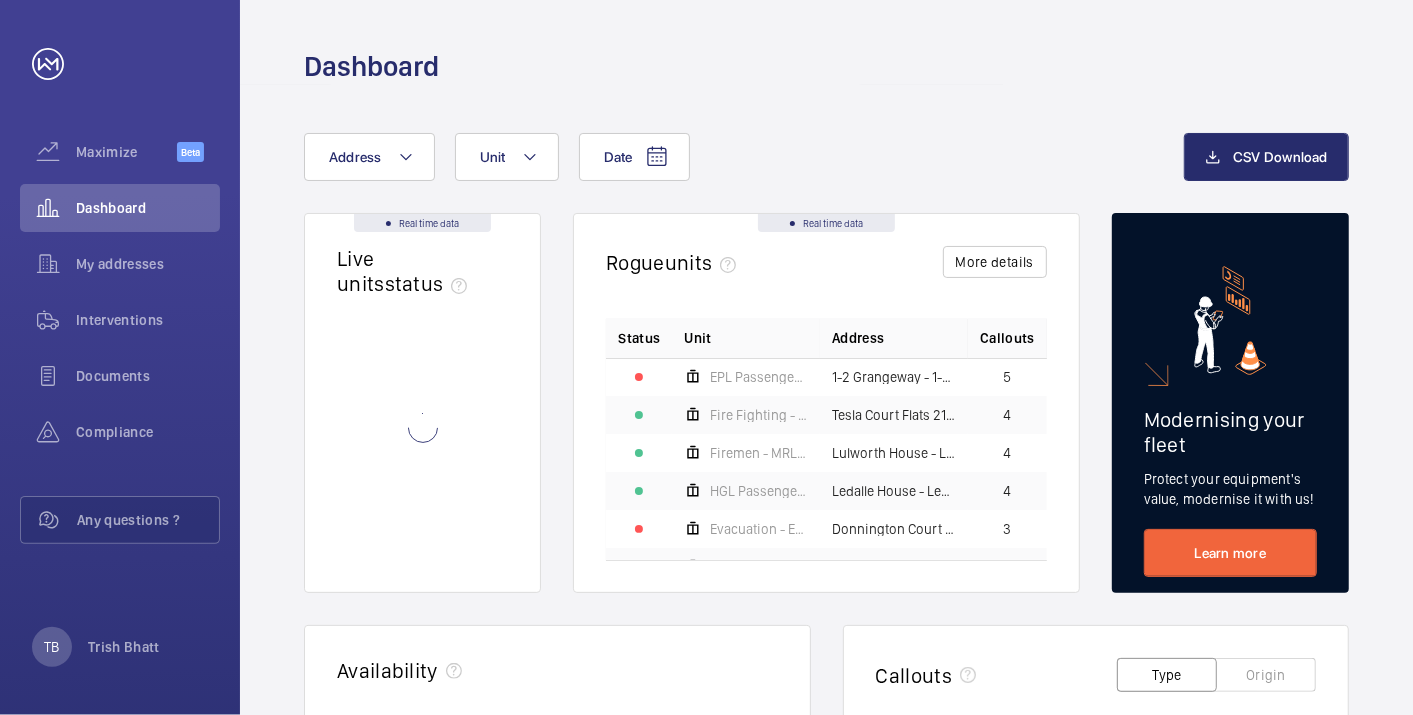 click on "Date Address Unit CSV Download Real time data Live units  status﻿ Real time data Rogue  units More details Status Unit Address Callouts EPL Passenger Lift 1-2 Grangeway - 1-2 Grangeway 5 Fire Fighting - Tesla court 21-40 Tesla Court Flats 21-40 - High Risk Building - Tesla Court Flats 21-40 4 Firemen - MRL Passenger Lift Lulworth House - Lulworth House 4 HGL Passenger Lift Ledalle House - Ledalle House 4 Evacuation - EPL No 4 Flats 45-101 R/h Donnington Court Block C Flats 45-101 - High Risk Building - Donnington Court Block C Flats 45-101 3 EPL Passenger Lift 72-101 72-101 Geneva Court - 72-101 Geneva Court 3 Evacuation - EPL No 3 Flats 45-101 L/h Donnington Court Block C Flats 45-101 - High Risk Building - Donnington Court Block C Flats 45-101 3 Fire Fighting - EPL Passenger Lift No 2 Woolwich Reach - Woolwich Reach 3 FLAT 01-71 - MRL right hand side lift - 10 Floors Sapphire Court - High Risk Building - Sapphire Court 3 EPL Passenger Lift Davina House - Davina House 3 EPL Passenger Lift 2 LEFT HAND LIFT" 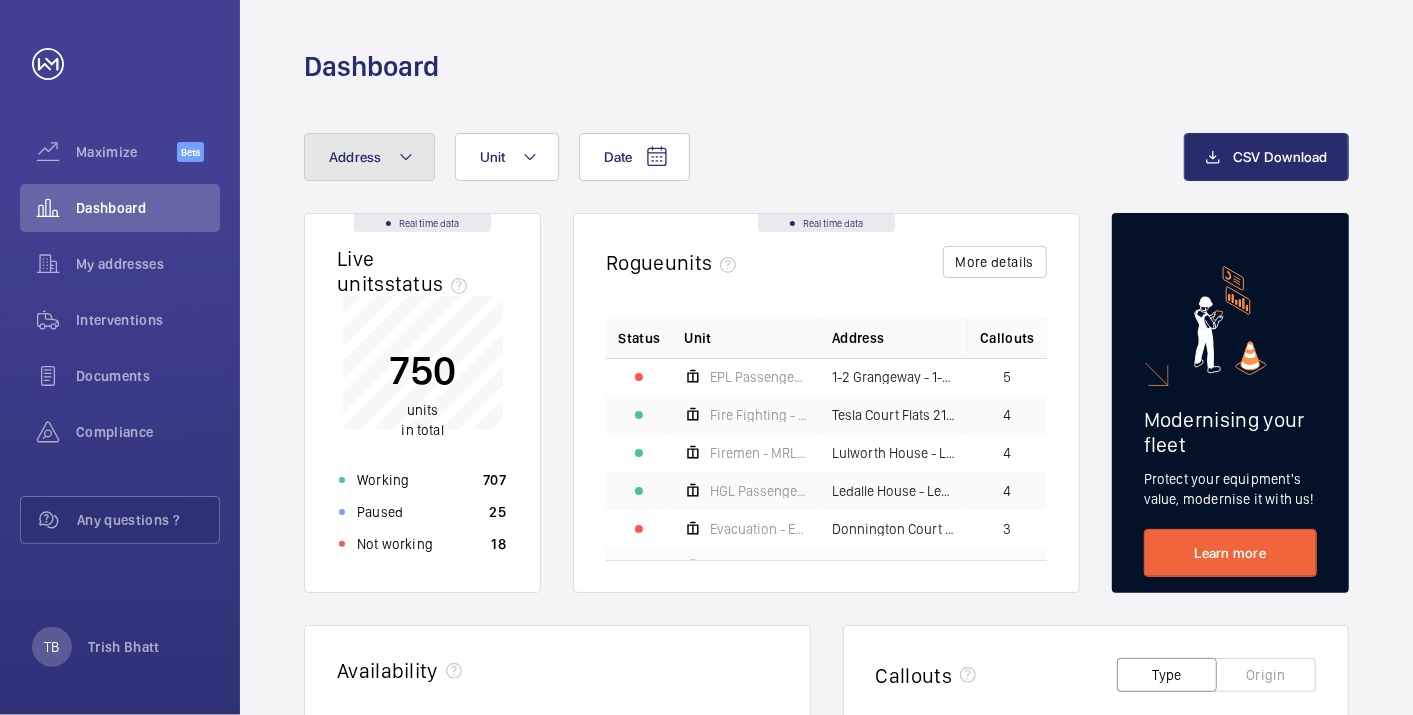 click on "Address" 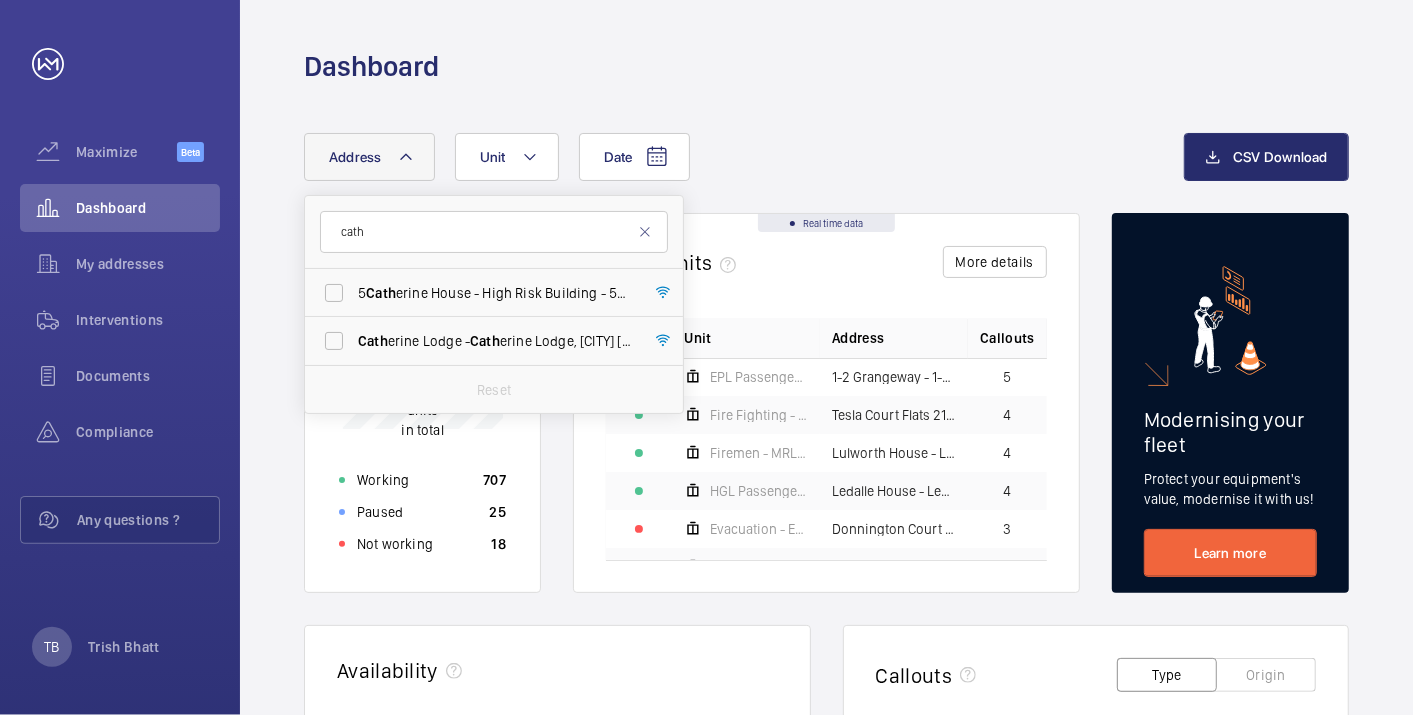 type on "cath" 